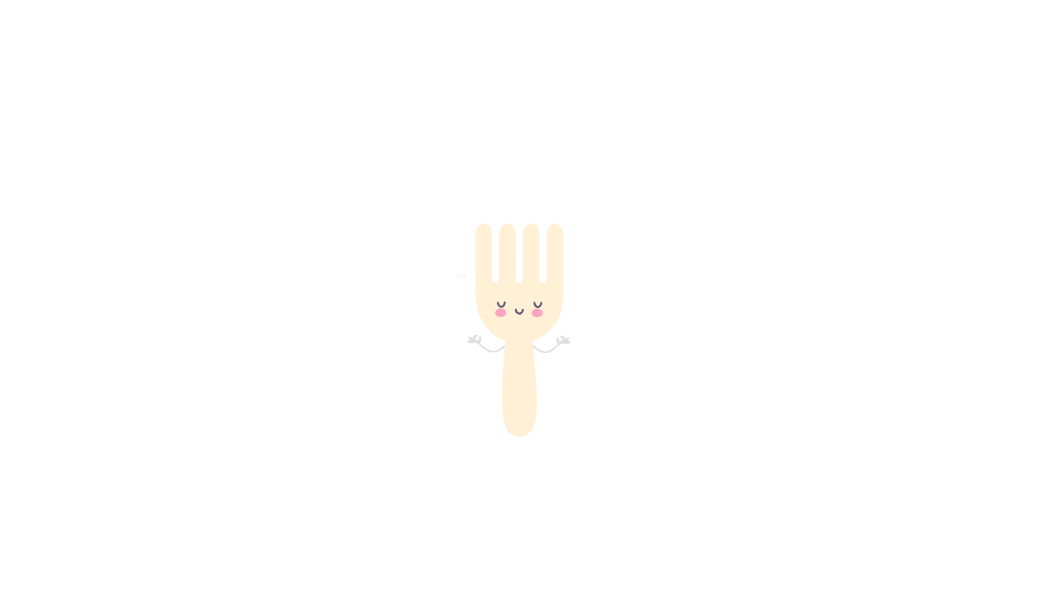 scroll, scrollTop: 0, scrollLeft: 0, axis: both 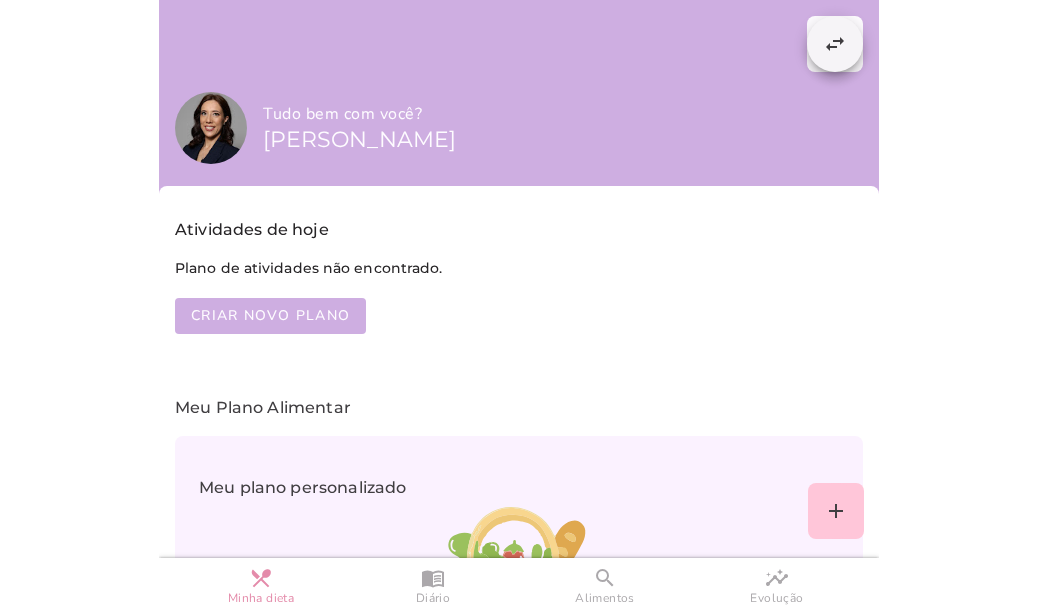 click on "swap_horiz" at bounding box center (0, 0) 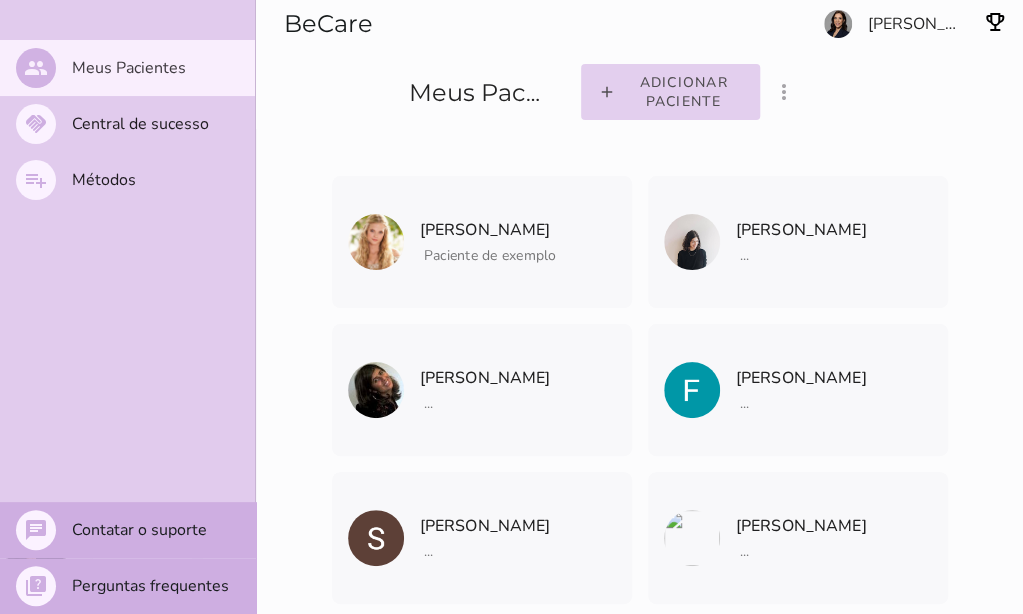 click on "Adicionar paciente" at bounding box center (683, 92) 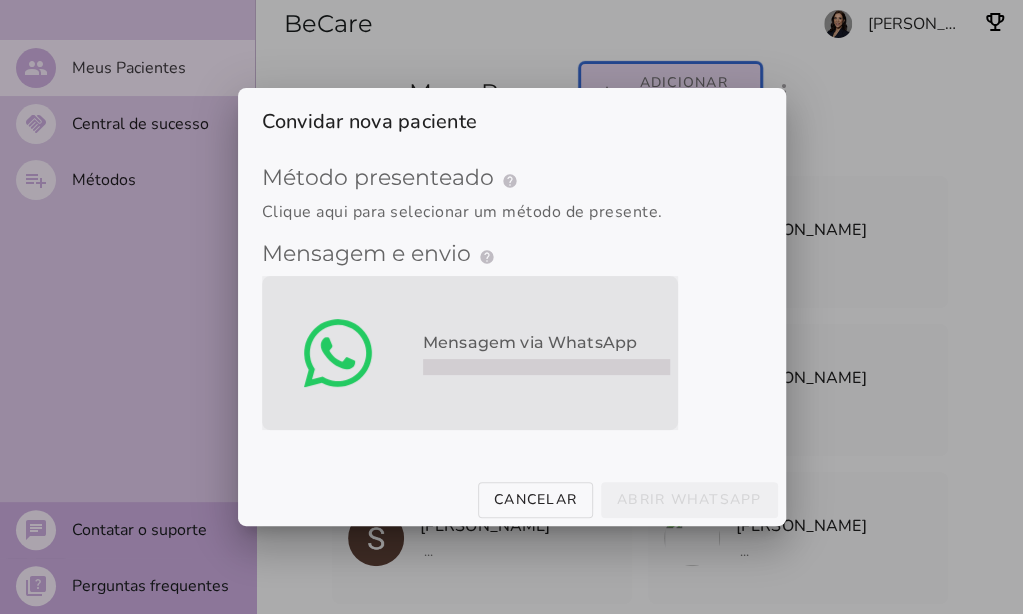 type on "qGWdic9wsspFTTUrrVGn" 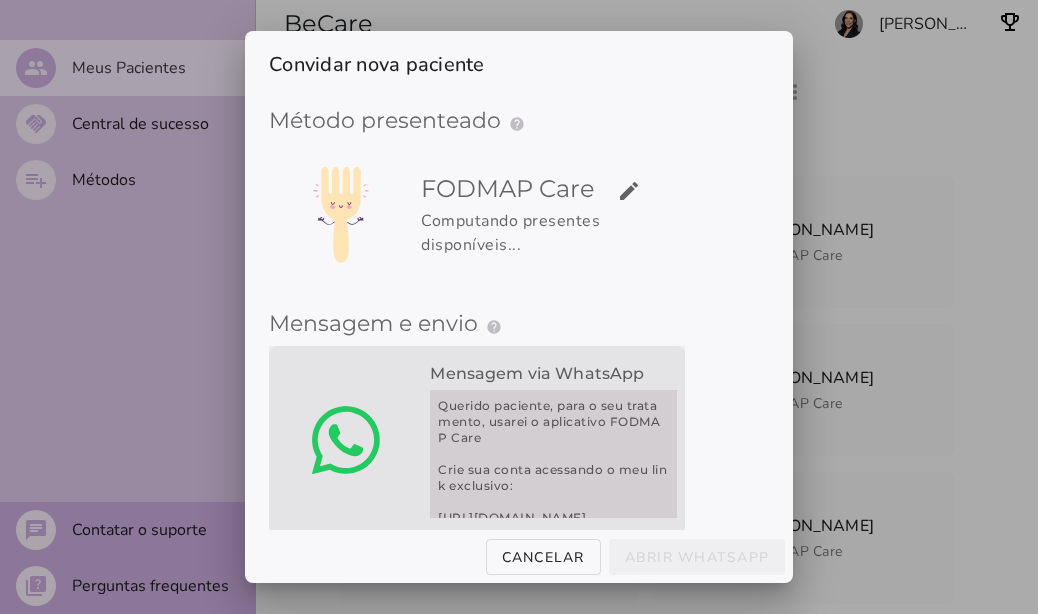 scroll, scrollTop: 32, scrollLeft: 0, axis: vertical 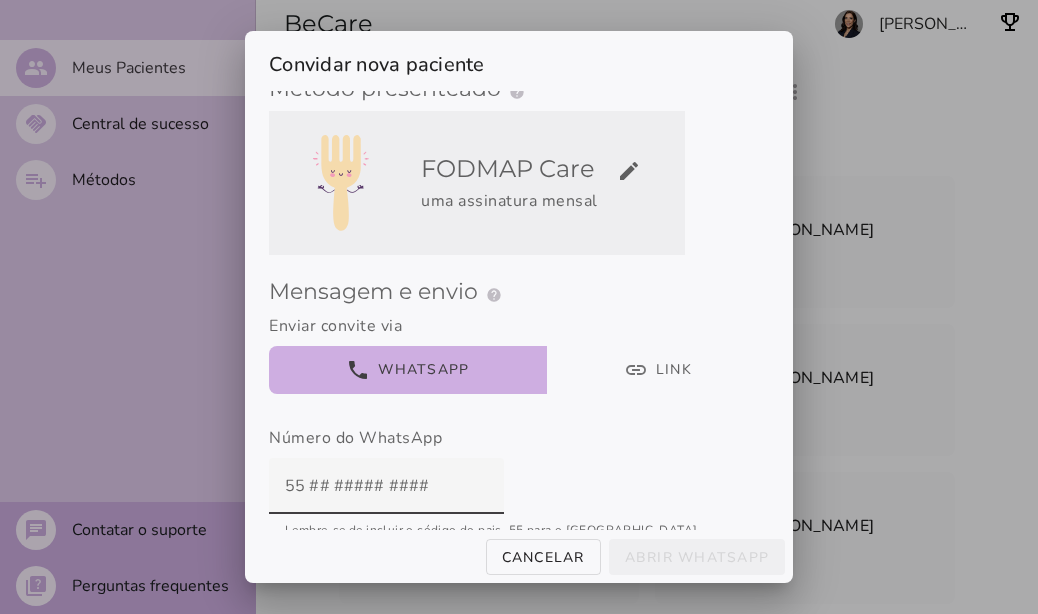 click on "edit" at bounding box center (0, 0) 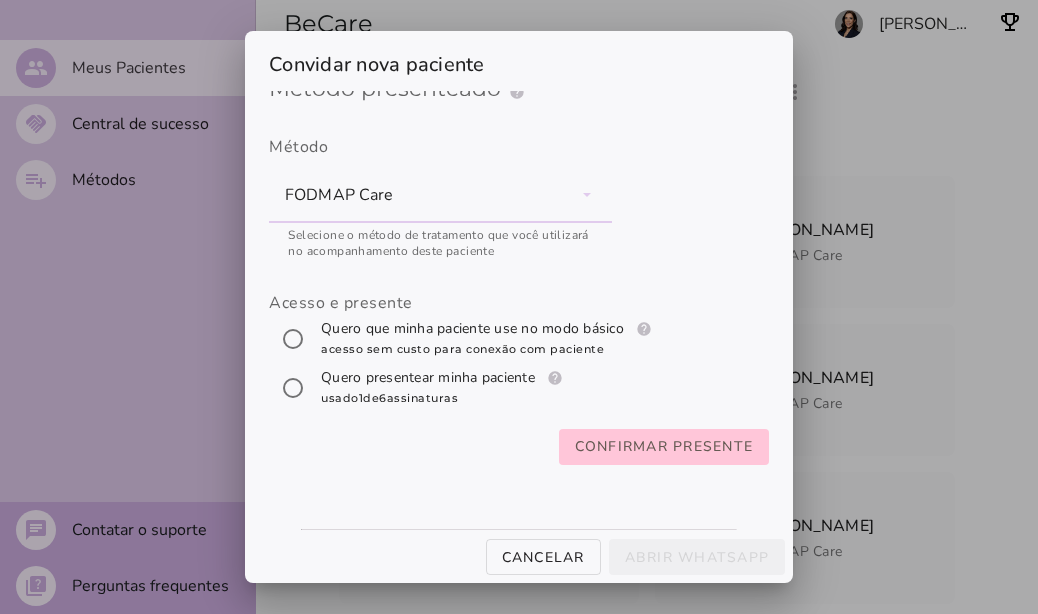 scroll, scrollTop: 0, scrollLeft: 0, axis: both 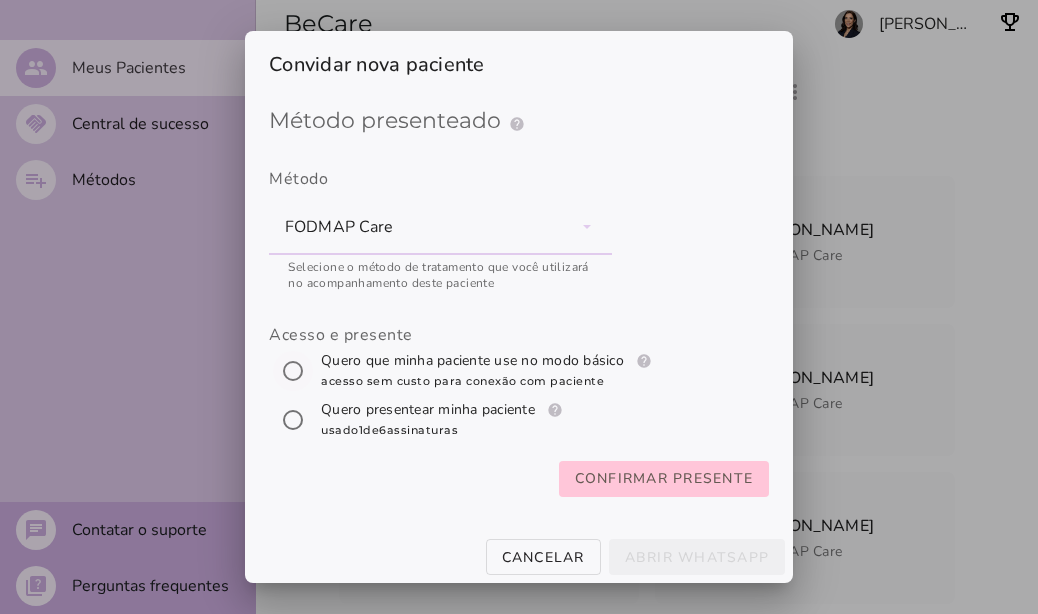 click at bounding box center [293, 371] 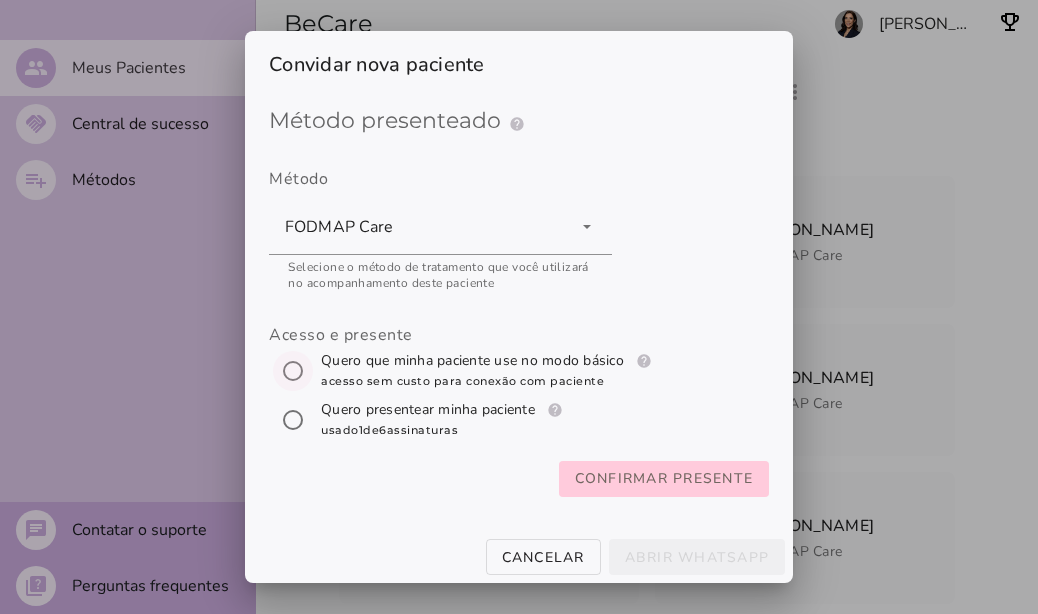 click on "Confirmar presente" at bounding box center [0, 0] 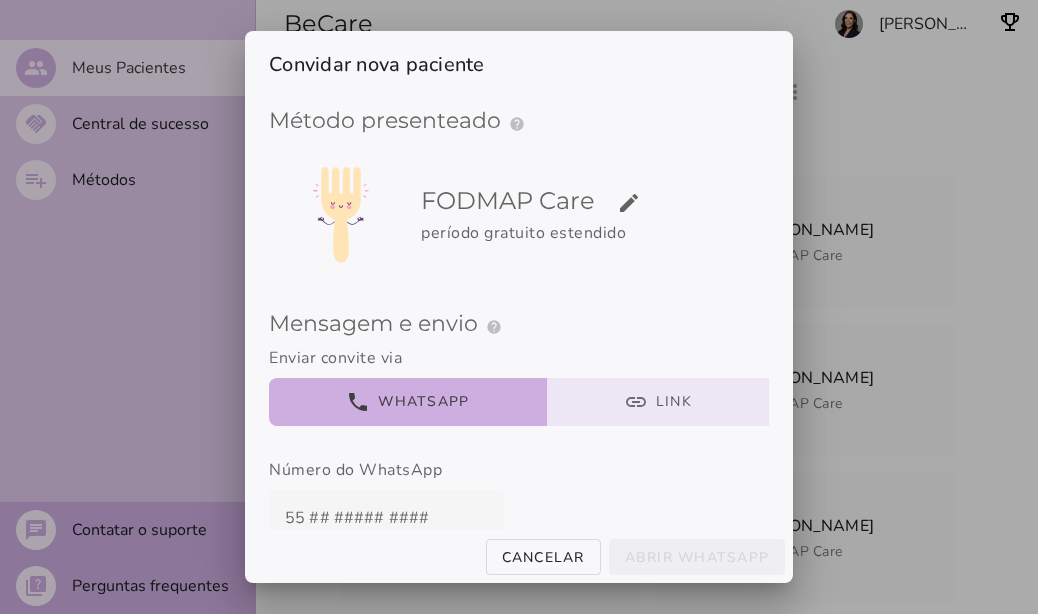 click on "link
Link" at bounding box center (658, 402) 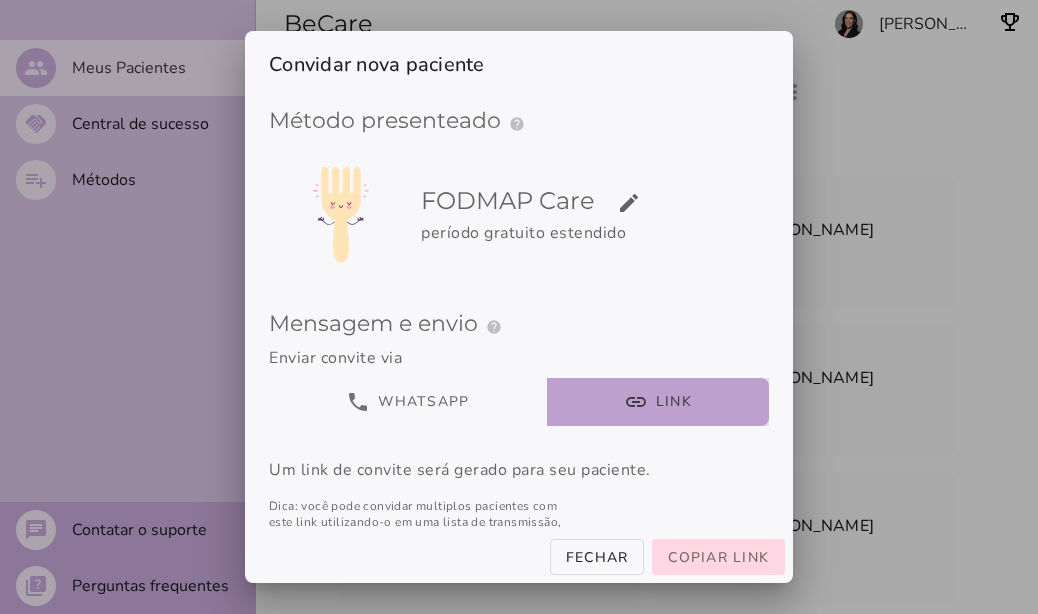 click on "Copiar link" at bounding box center [718, 557] 